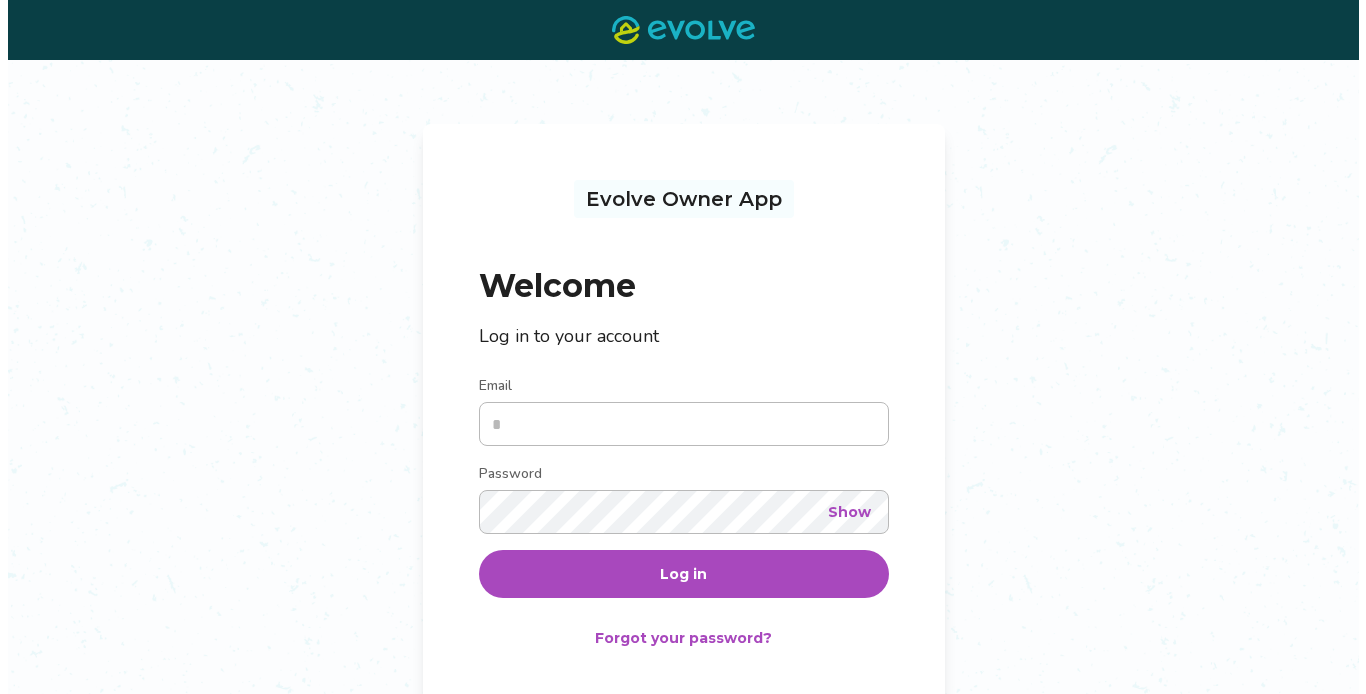 scroll, scrollTop: 0, scrollLeft: 0, axis: both 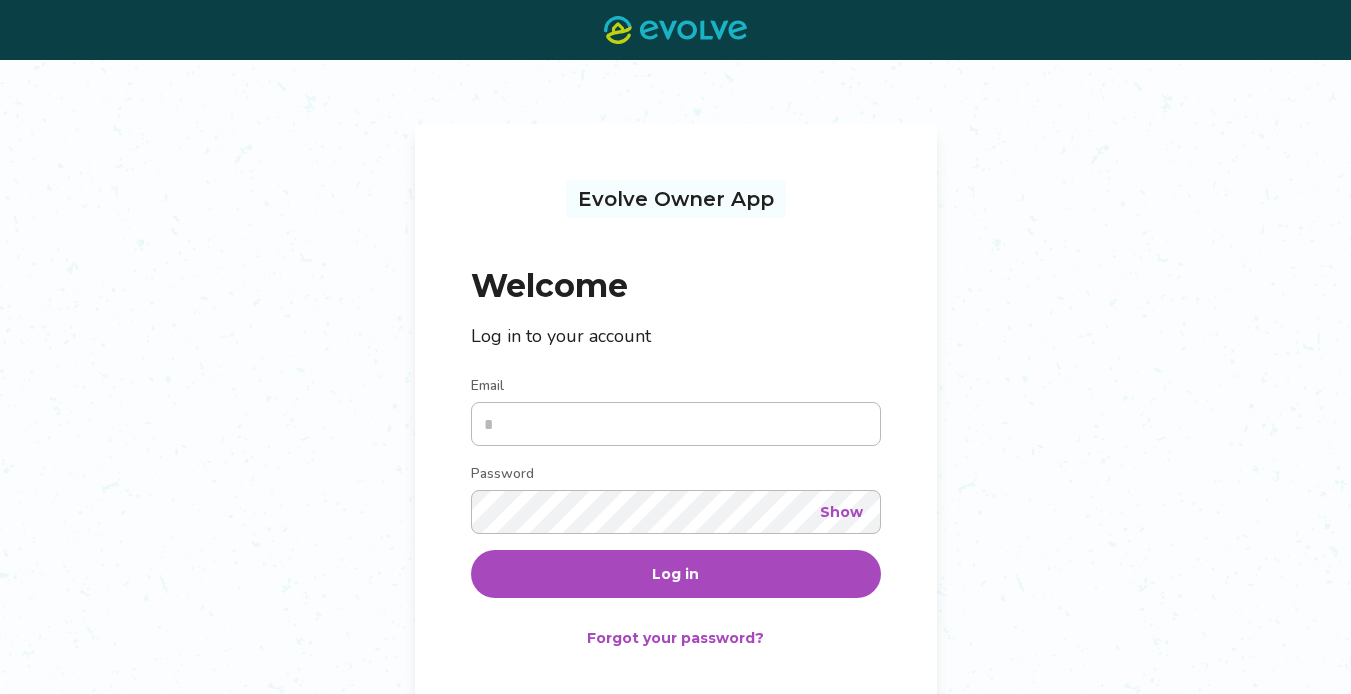 type on "**********" 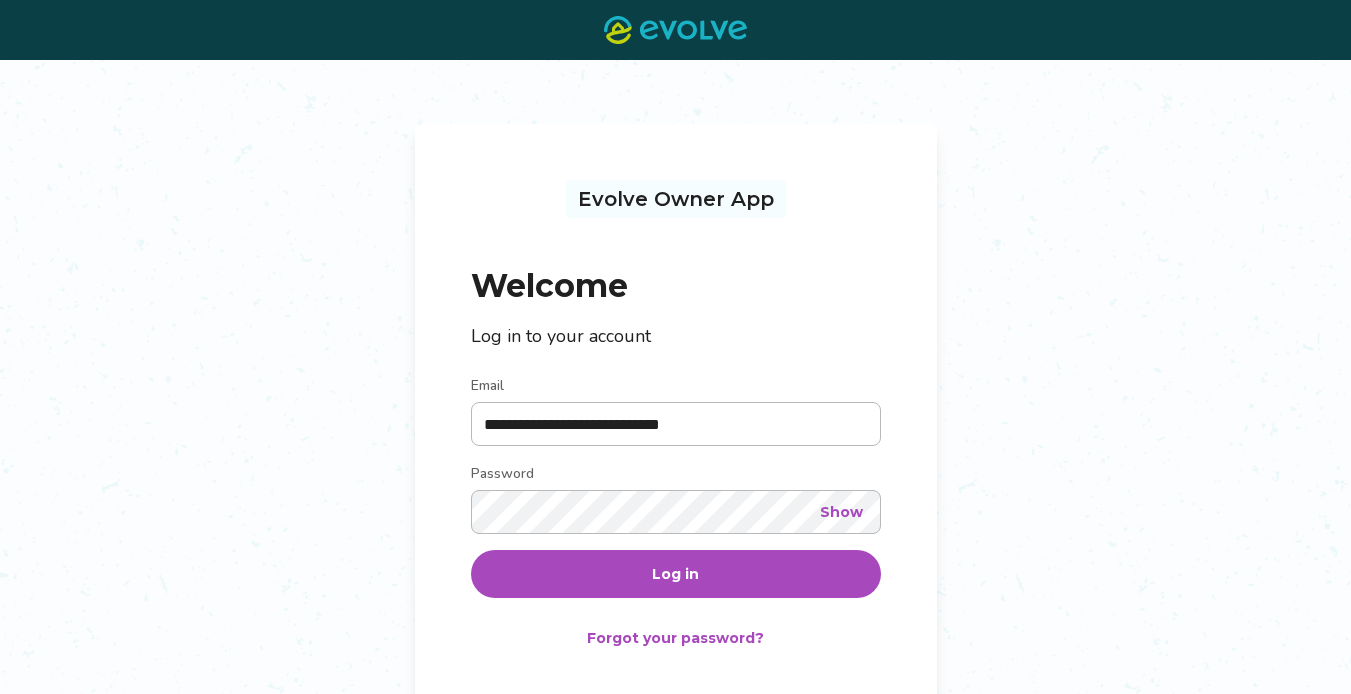 click on "Log in" at bounding box center [676, 574] 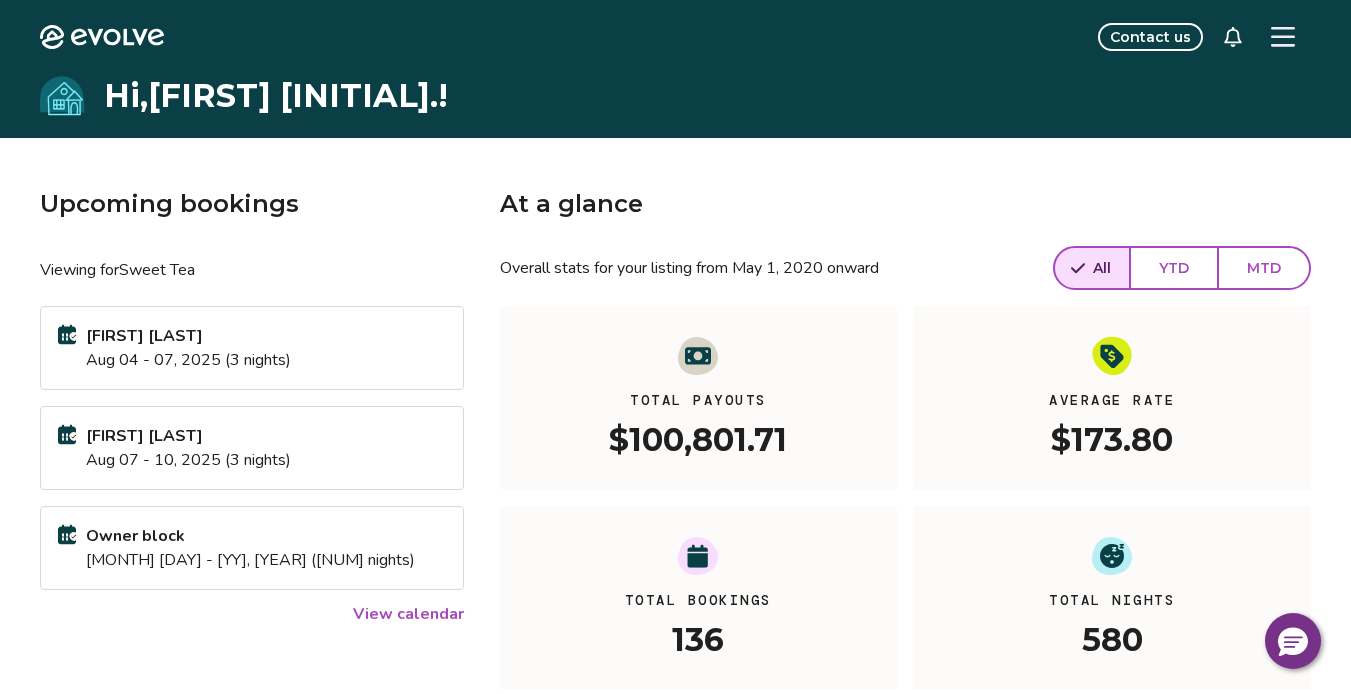click 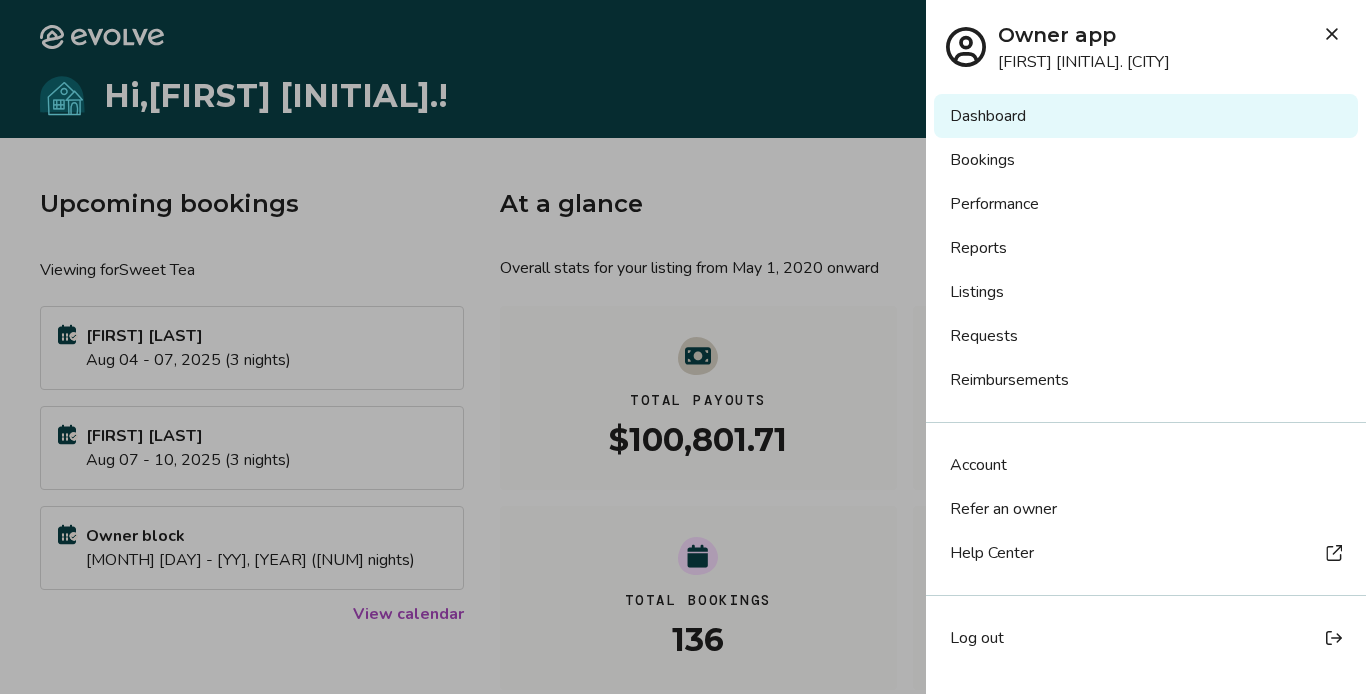 click on "Bookings" at bounding box center [1146, 160] 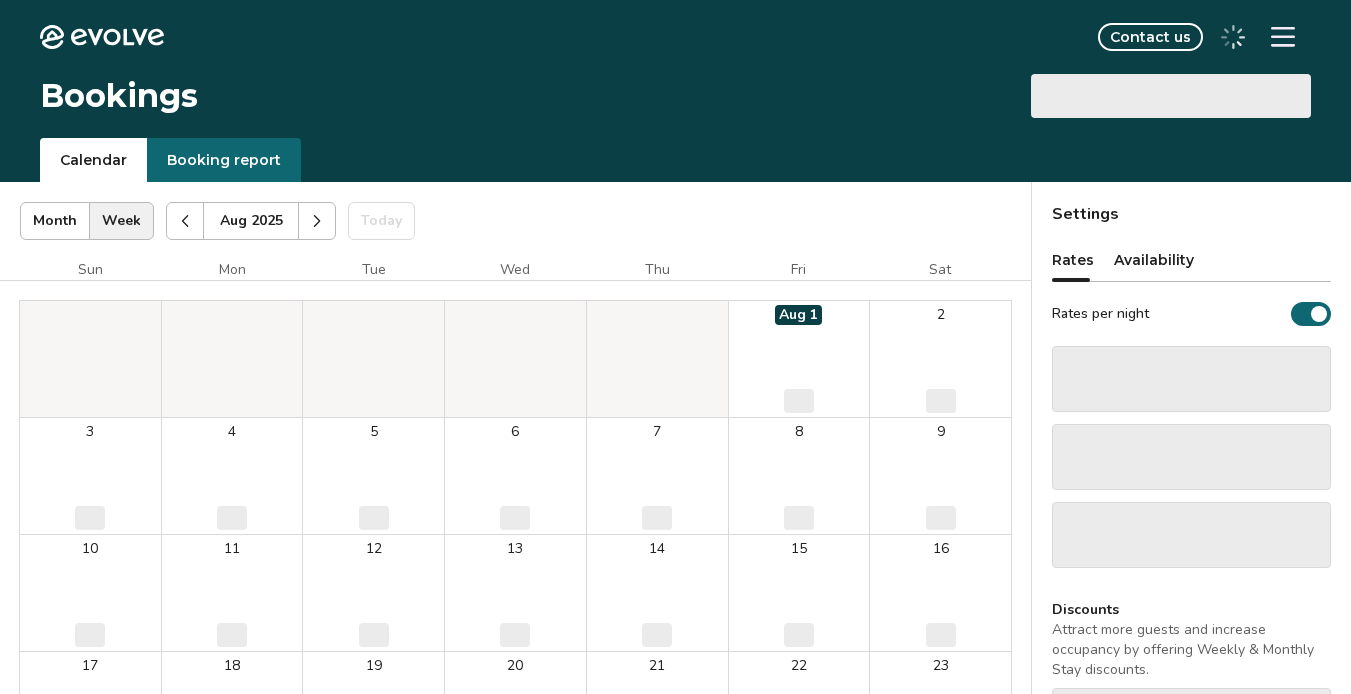 scroll, scrollTop: 0, scrollLeft: 0, axis: both 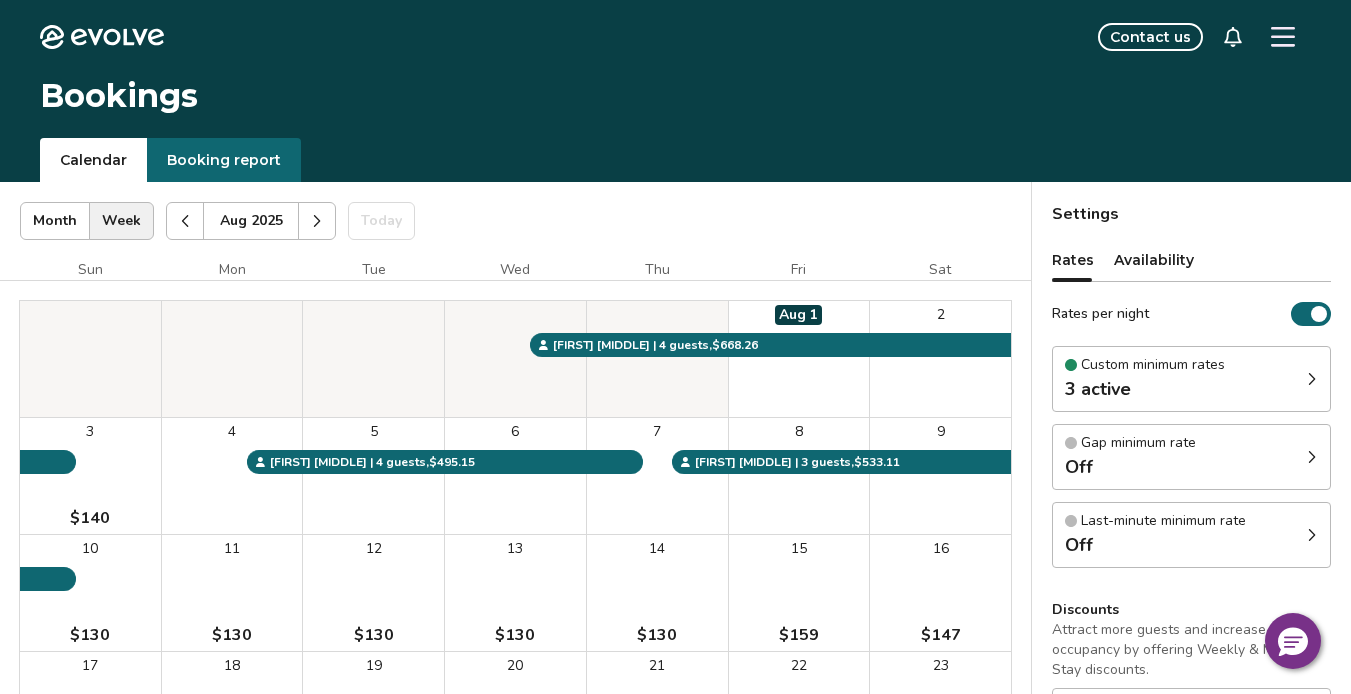 click 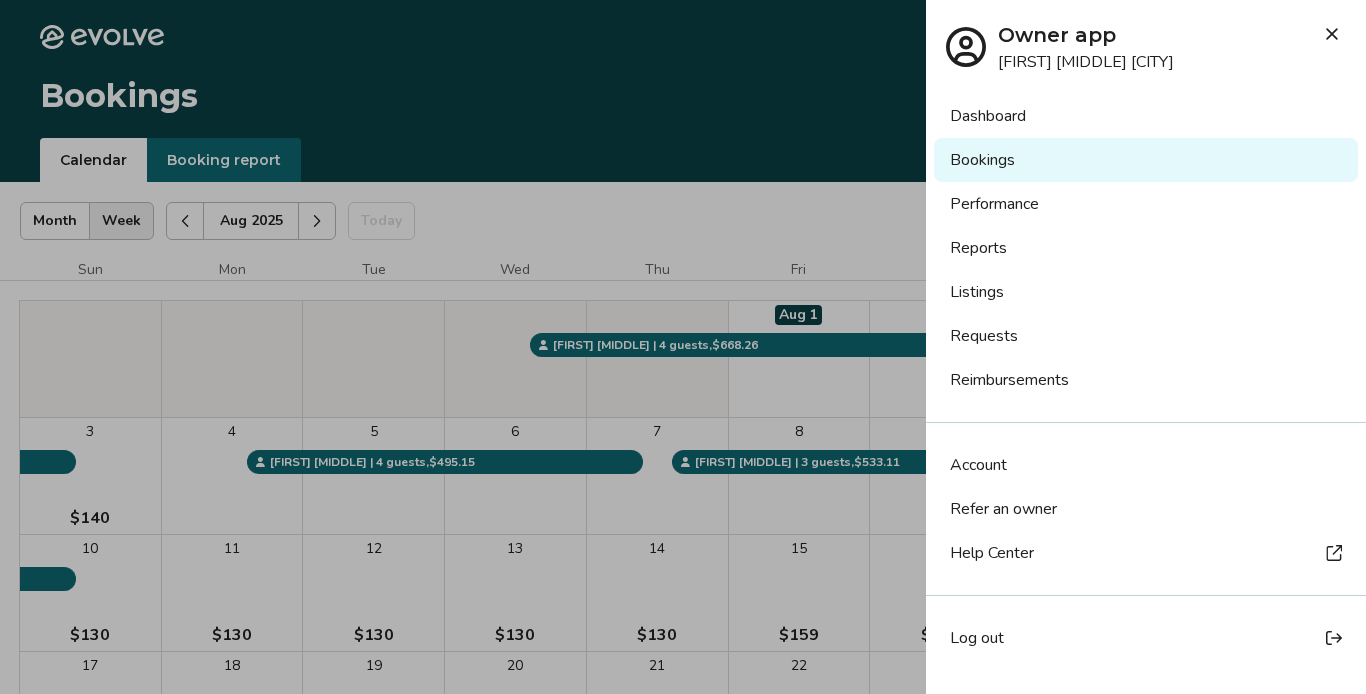 click on "Listings" at bounding box center (1146, 292) 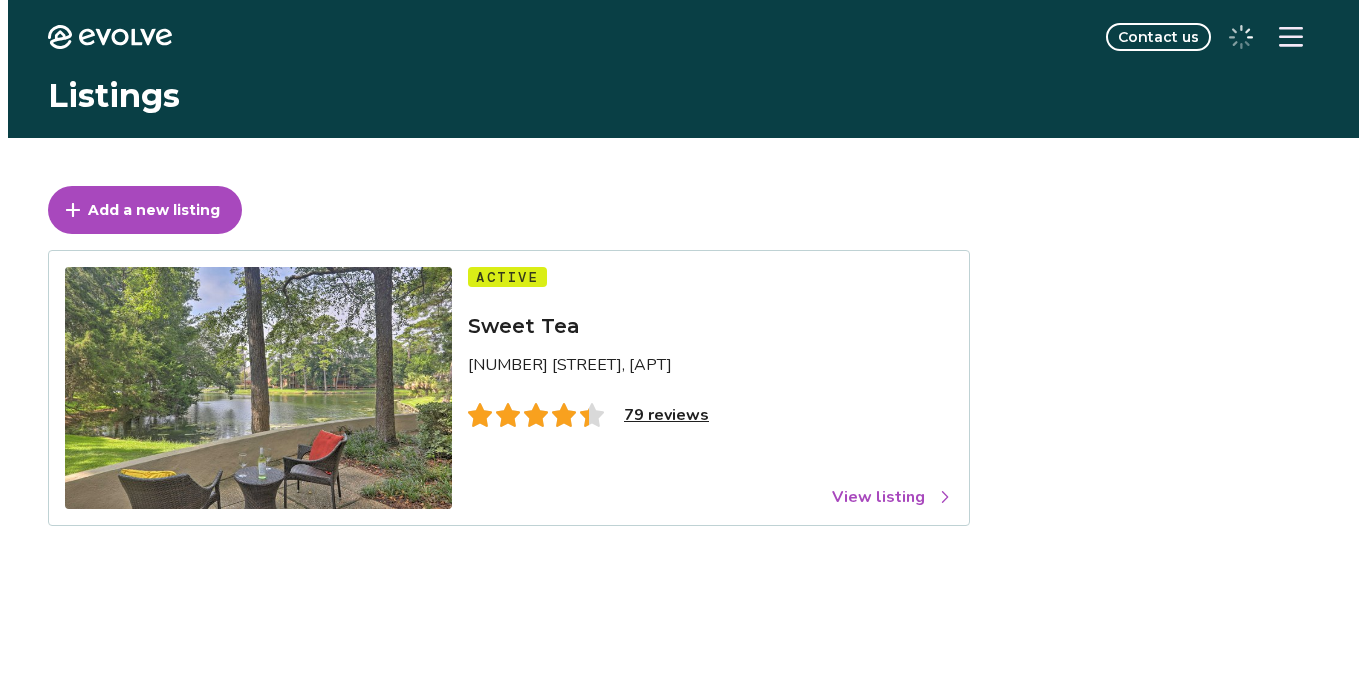 scroll, scrollTop: 0, scrollLeft: 0, axis: both 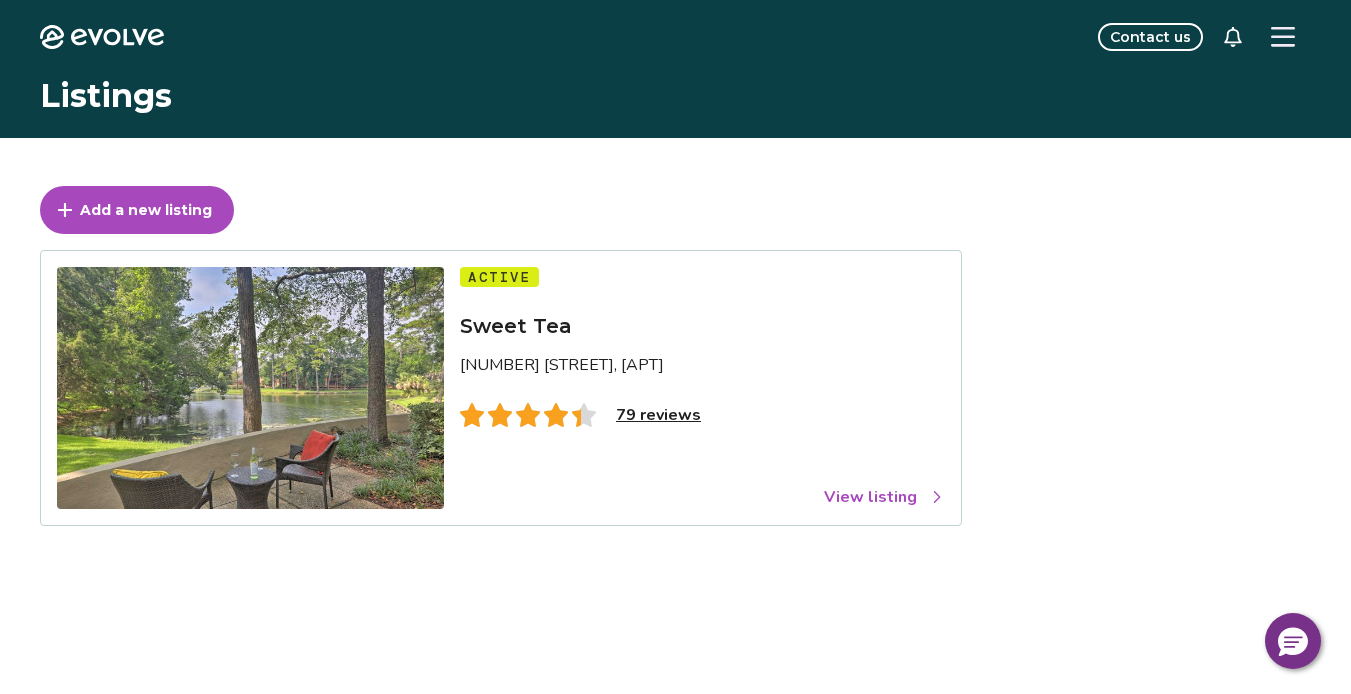 click 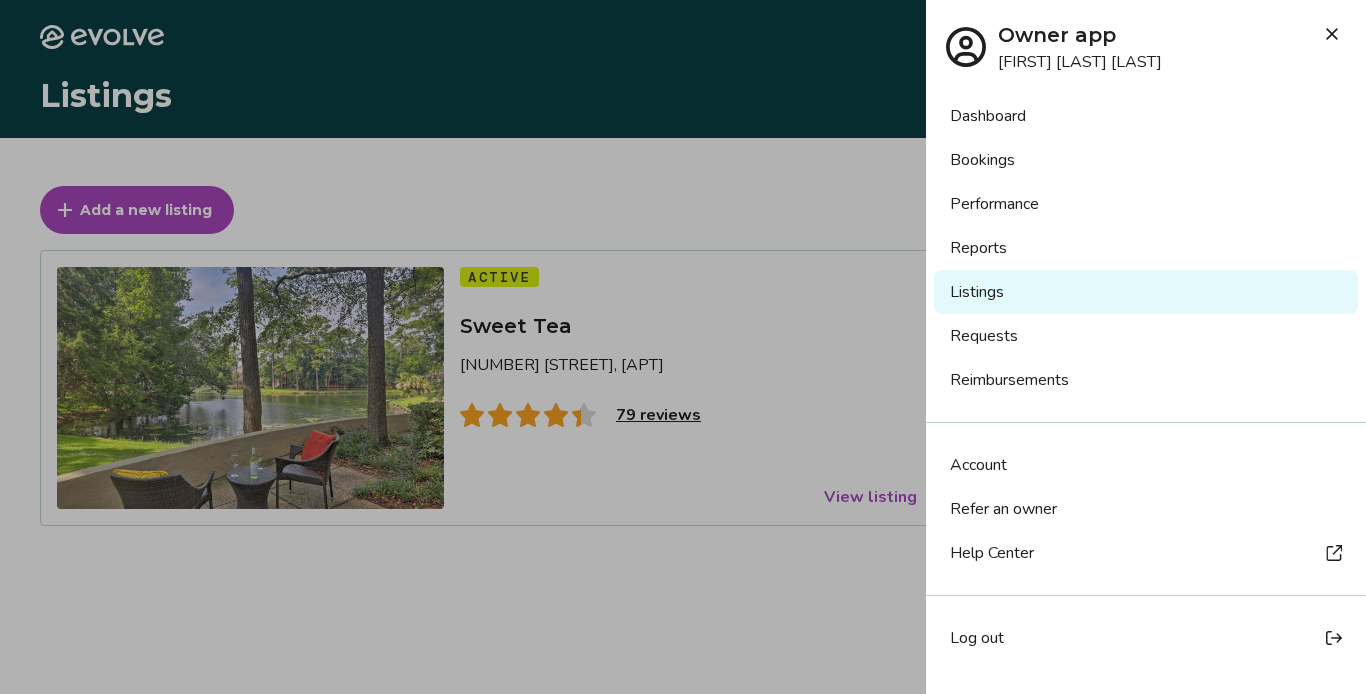click on "Log out" at bounding box center [977, 638] 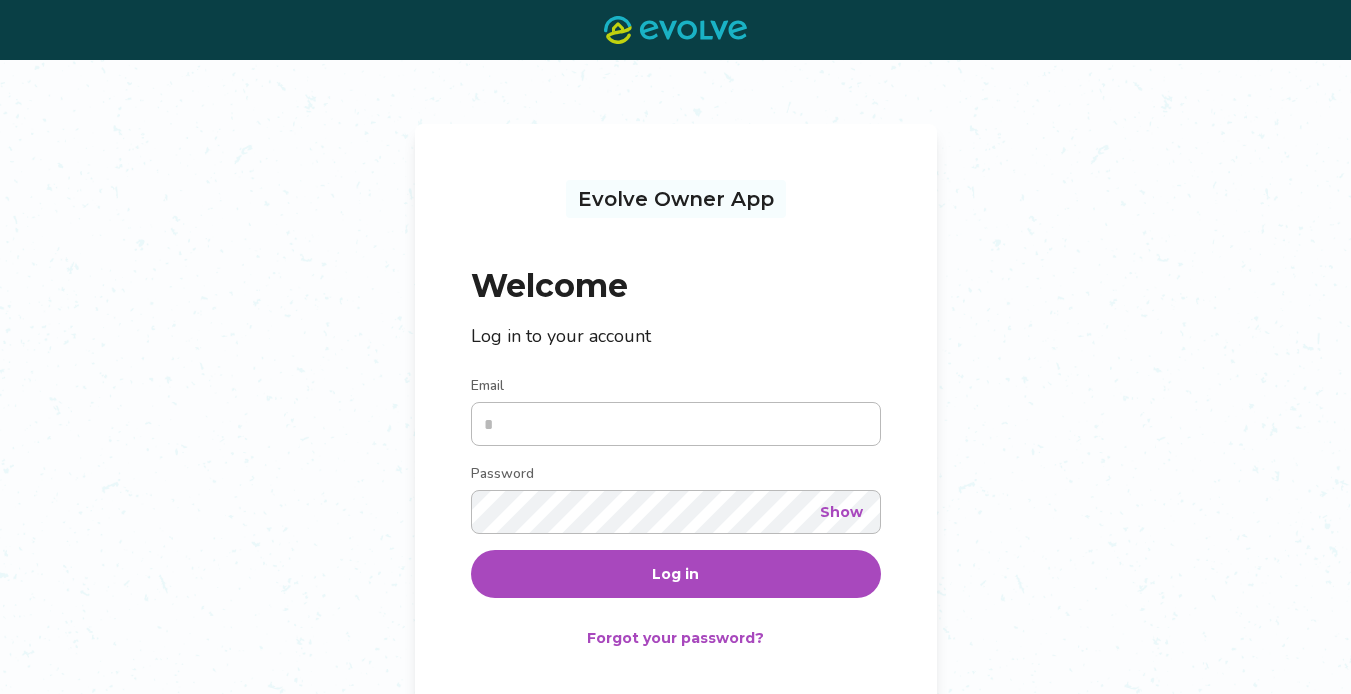 scroll, scrollTop: 0, scrollLeft: 0, axis: both 